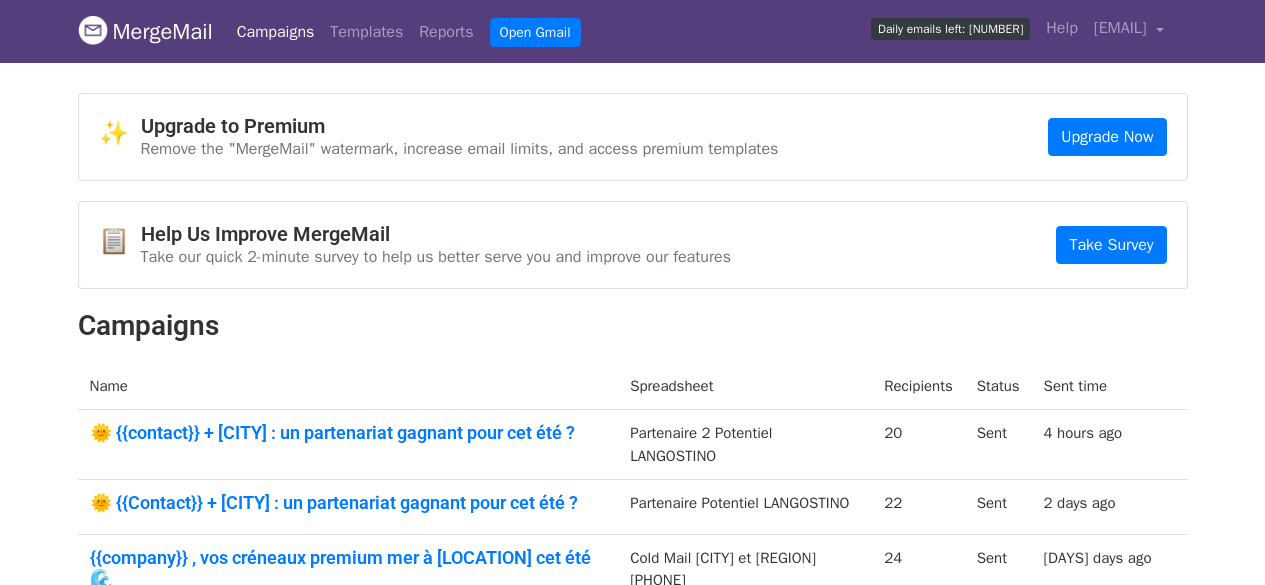 scroll, scrollTop: 0, scrollLeft: 0, axis: both 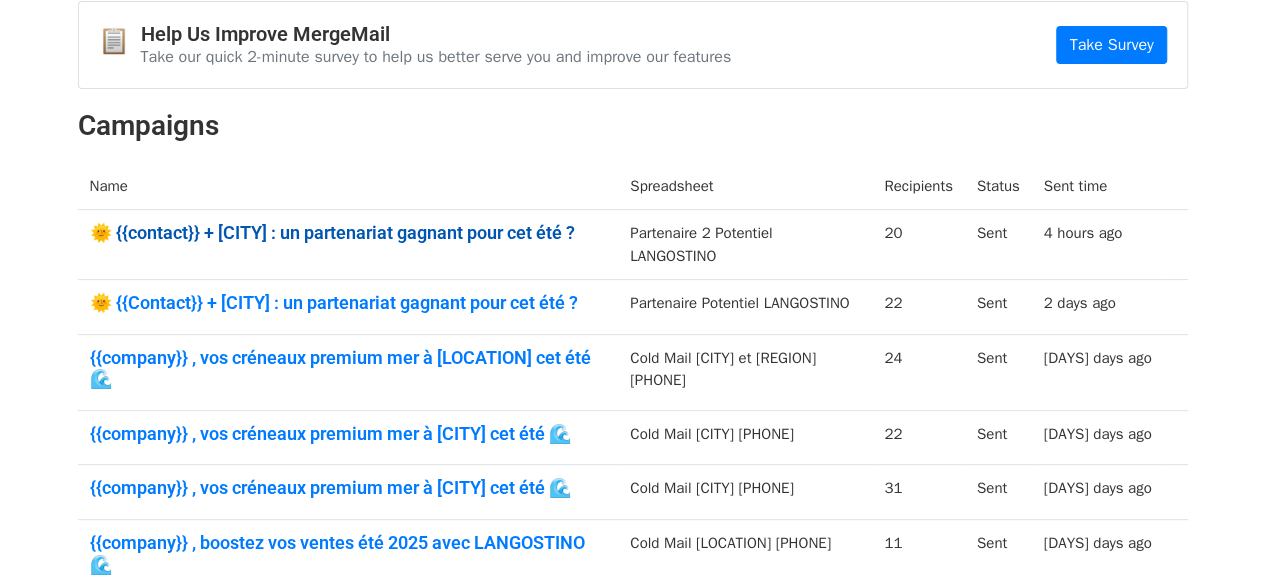 click on "🌞 {{contact}} + EL HAOUARIA : un partenariat gagnant pour cet été ?" at bounding box center [348, 233] 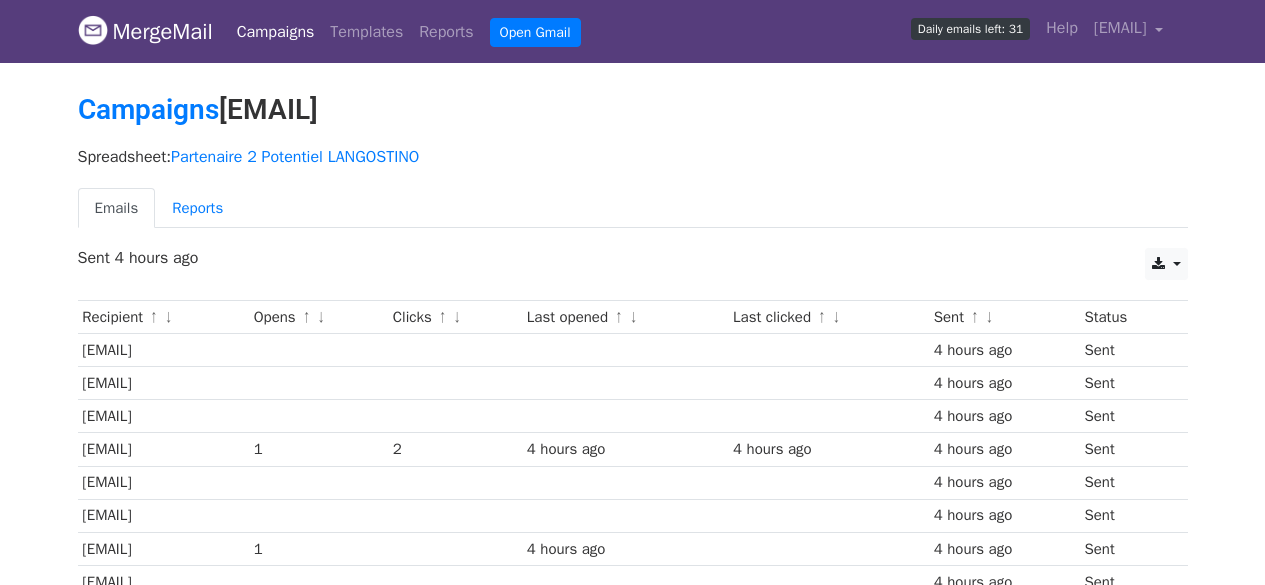 scroll, scrollTop: 0, scrollLeft: 0, axis: both 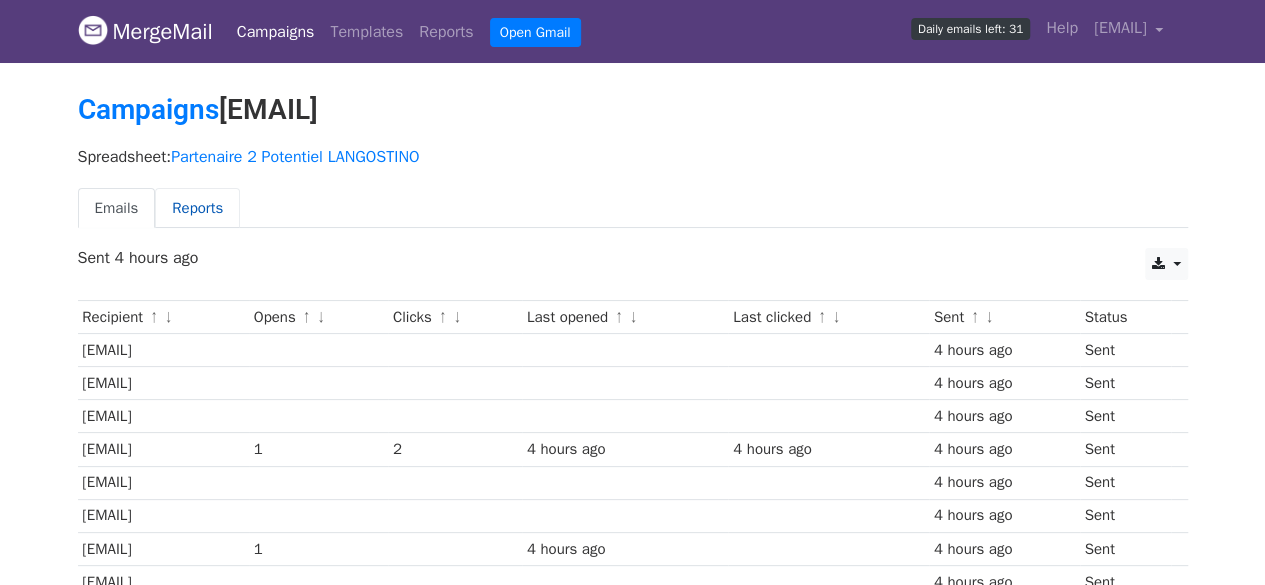 click on "Reports" at bounding box center (197, 208) 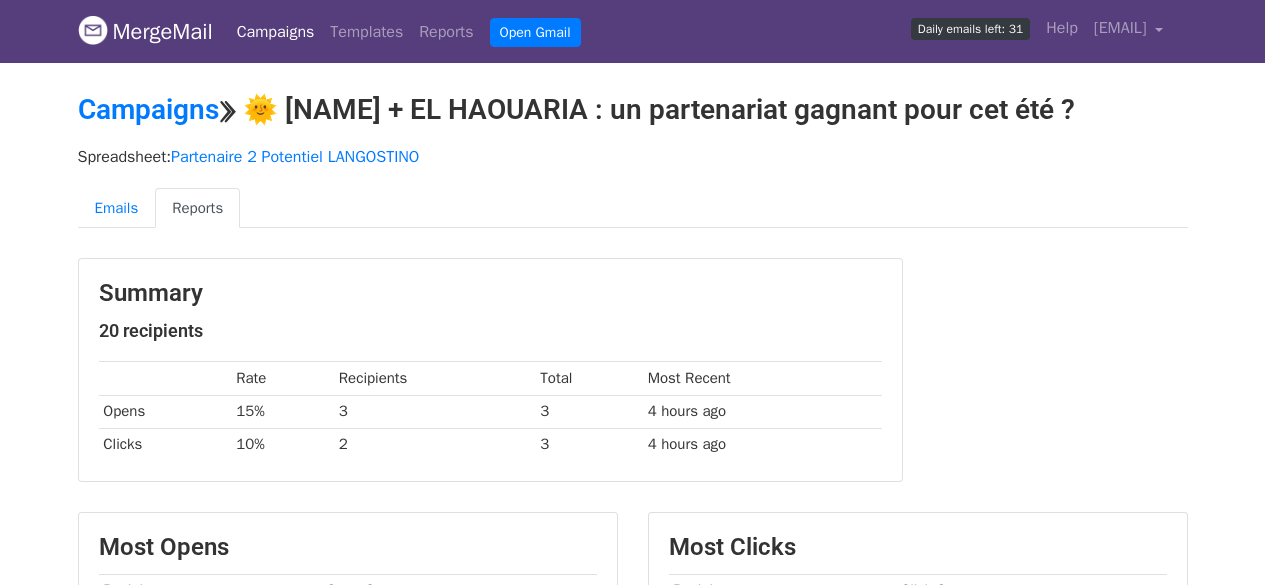 scroll, scrollTop: 0, scrollLeft: 0, axis: both 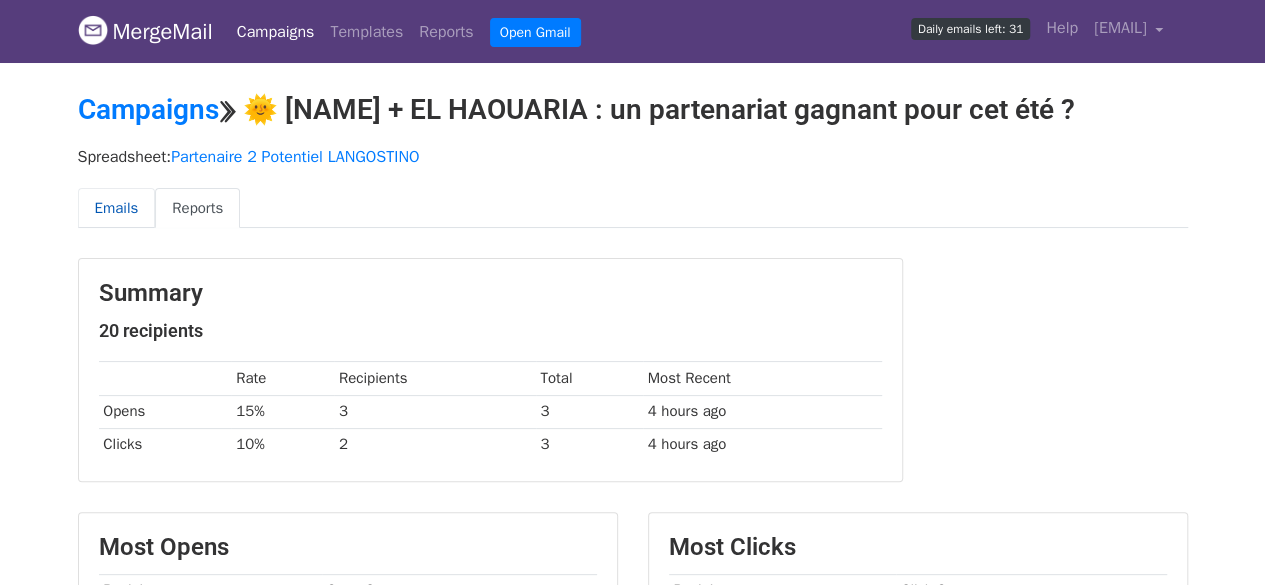 click on "Emails" at bounding box center [117, 208] 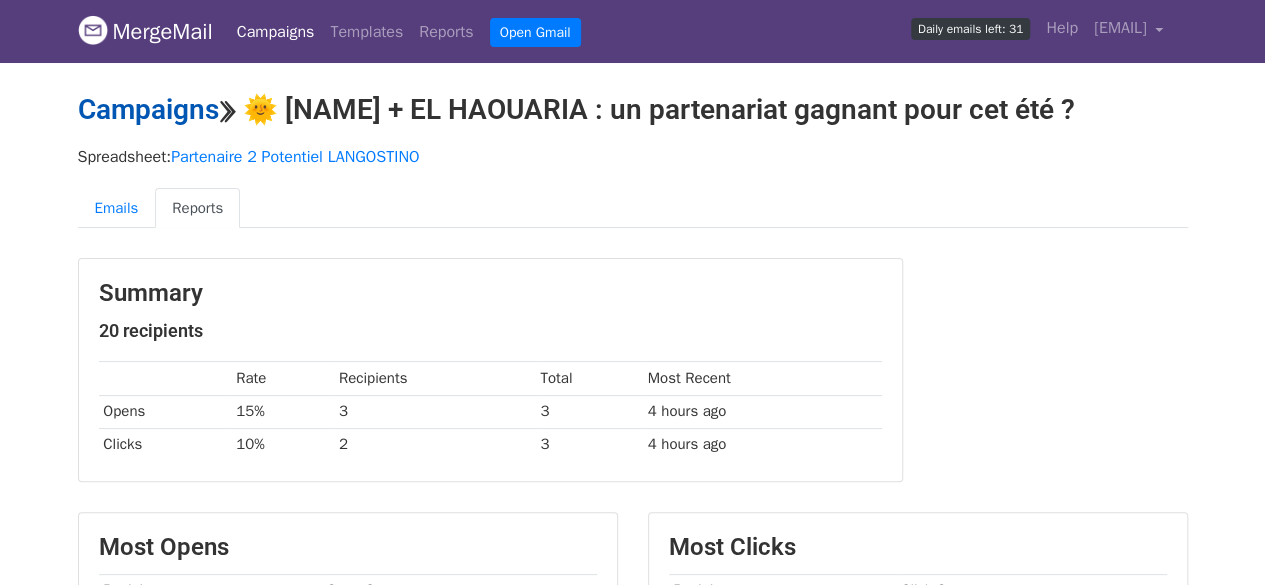 click on "Campaigns" at bounding box center [148, 109] 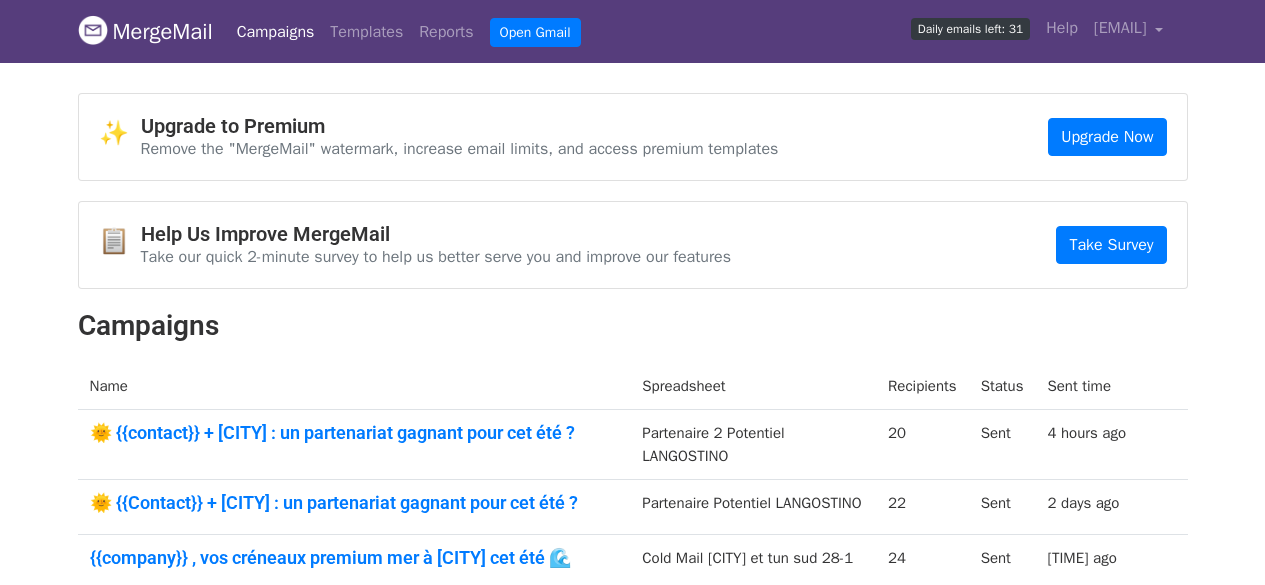 scroll, scrollTop: 0, scrollLeft: 0, axis: both 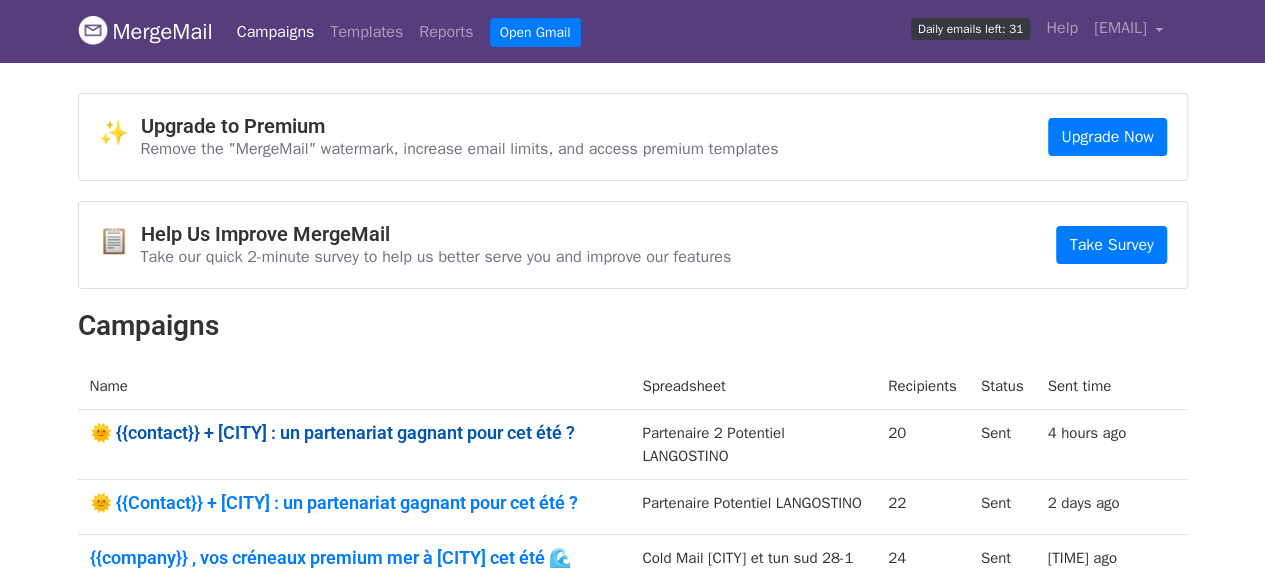 click on "🌞 {{contact}} + EL HAOUARIA : un partenariat gagnant pour cet été ?" at bounding box center (354, 433) 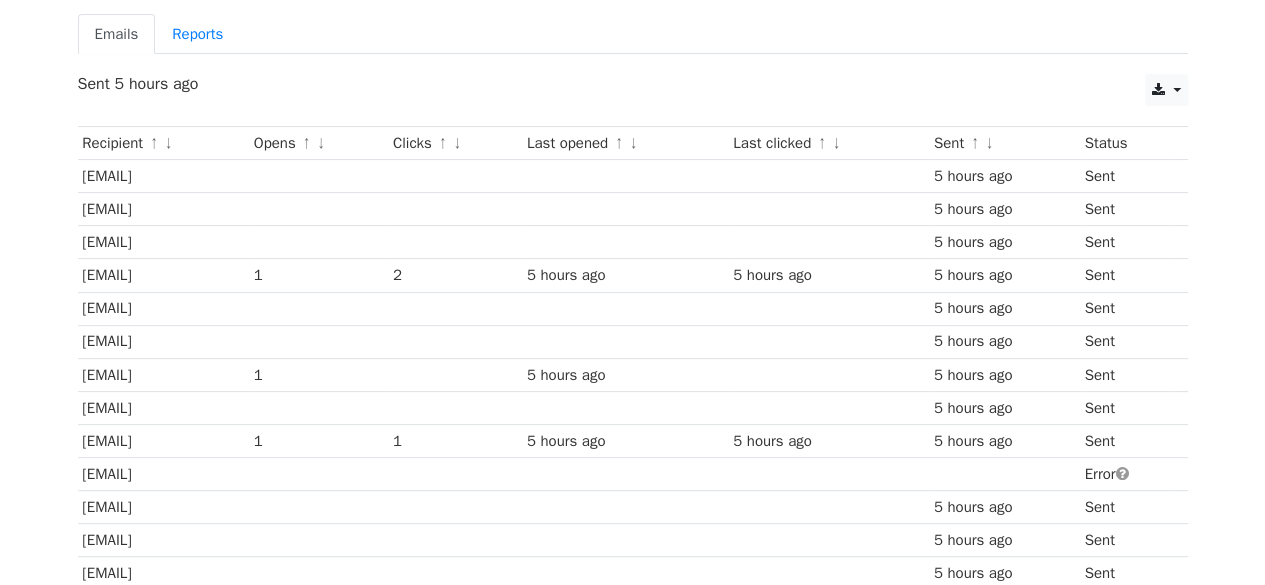 scroll, scrollTop: 200, scrollLeft: 0, axis: vertical 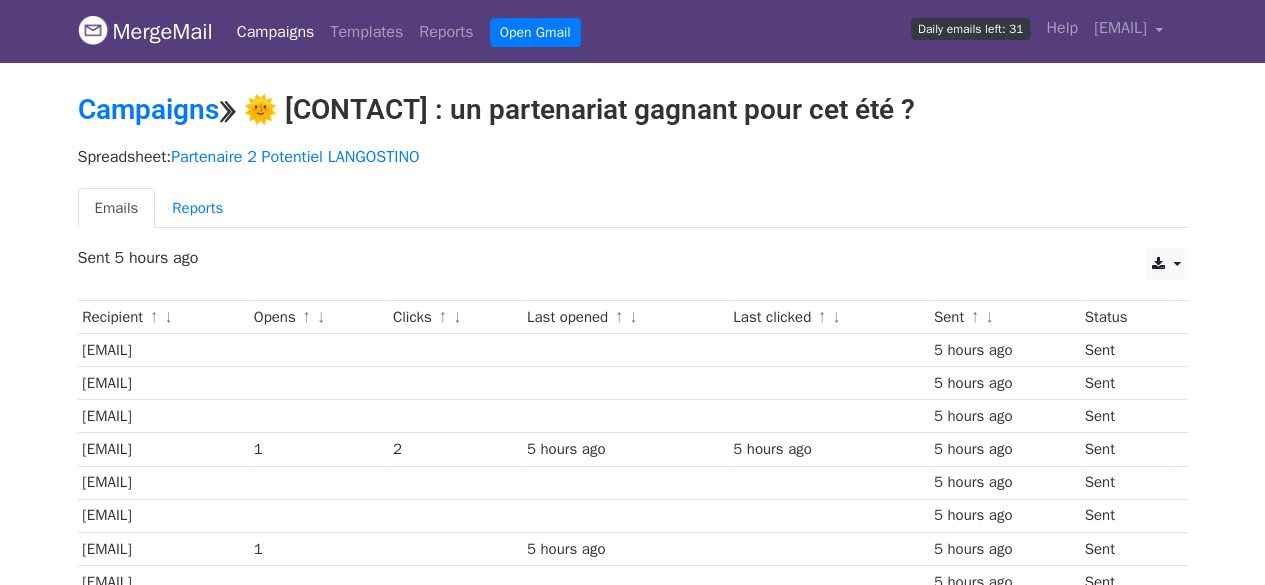 click on "Emails" at bounding box center (117, 208) 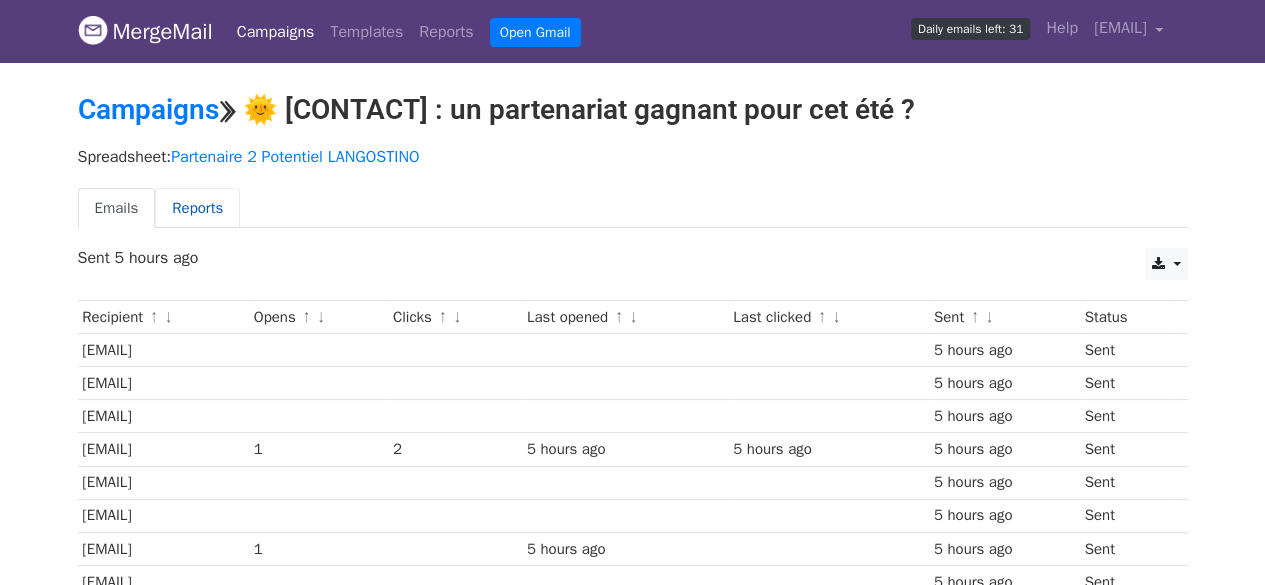 click on "Reports" at bounding box center [197, 208] 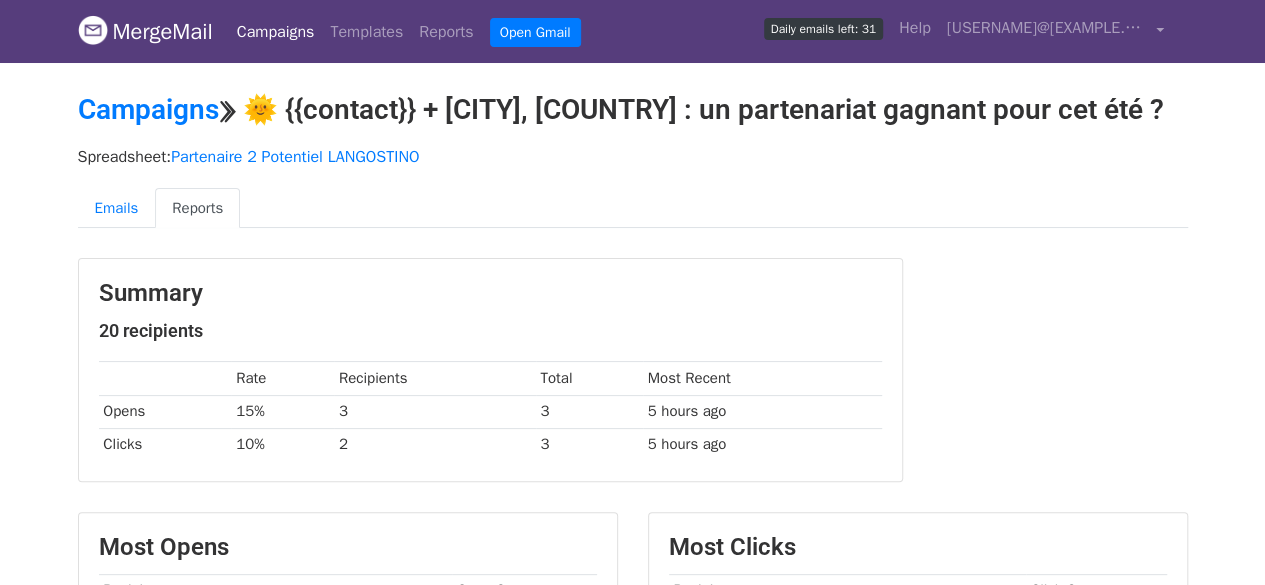 scroll, scrollTop: 90, scrollLeft: 0, axis: vertical 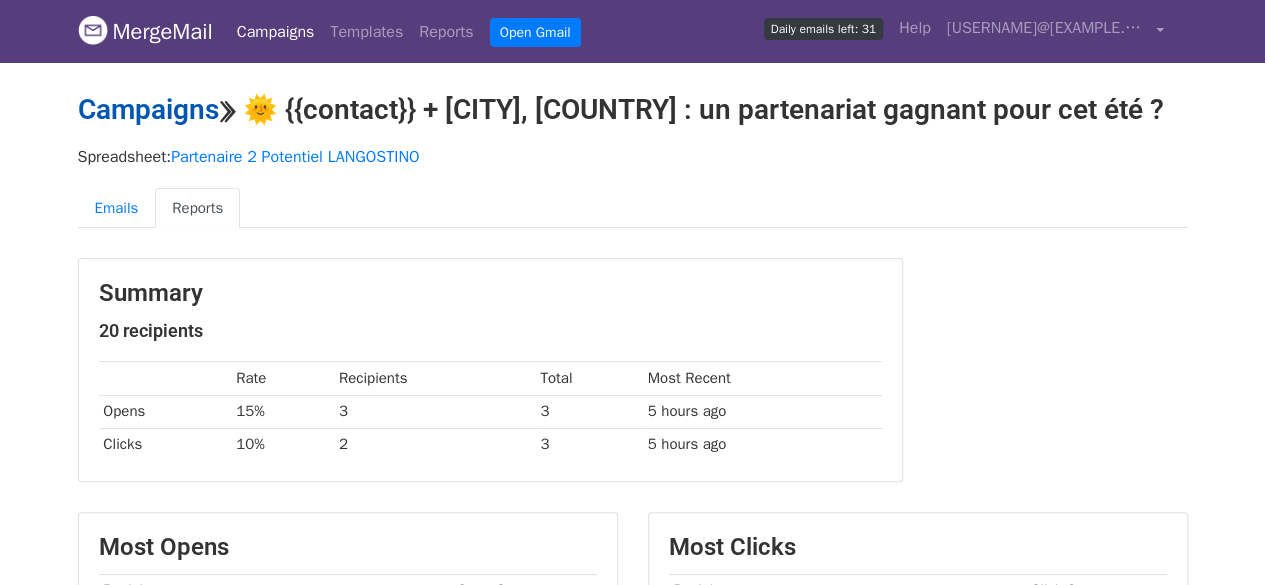 click on "Campaigns" at bounding box center (148, 109) 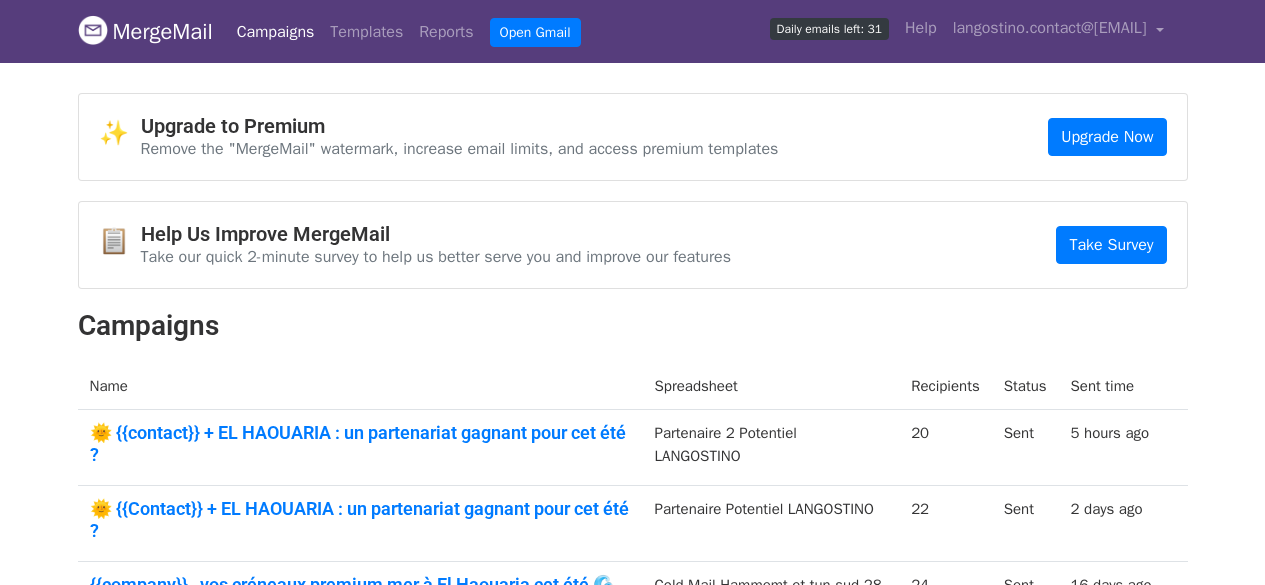 scroll, scrollTop: 0, scrollLeft: 0, axis: both 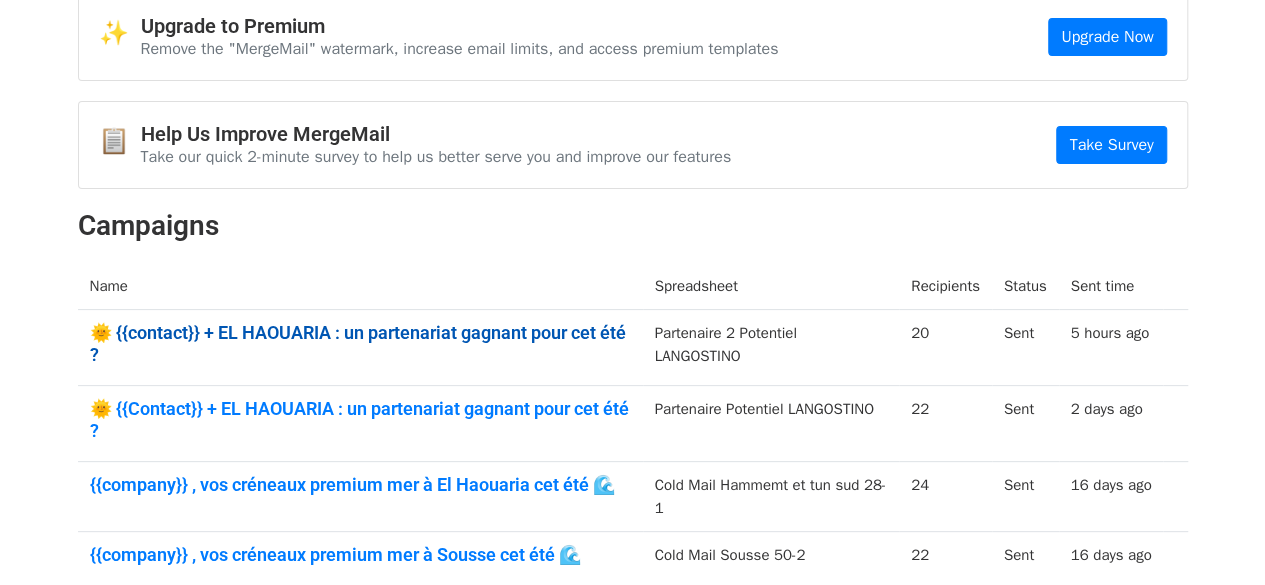 click on "🌞 {{contact}} + EL HAOUARIA : un partenariat gagnant pour cet été ?" at bounding box center [360, 343] 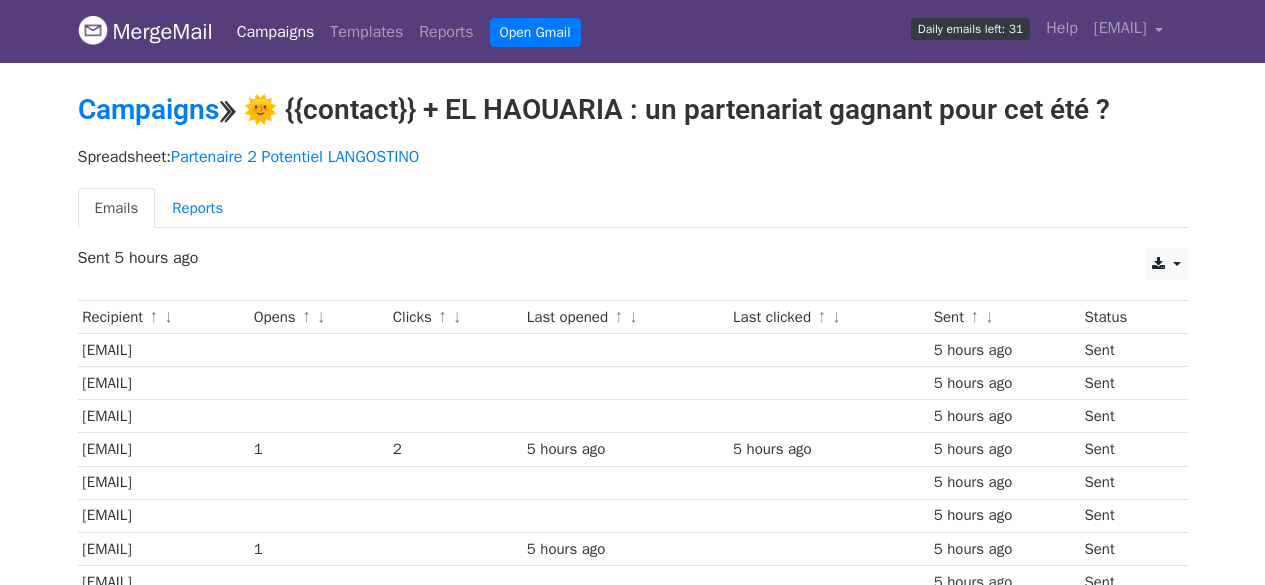 scroll, scrollTop: 0, scrollLeft: 0, axis: both 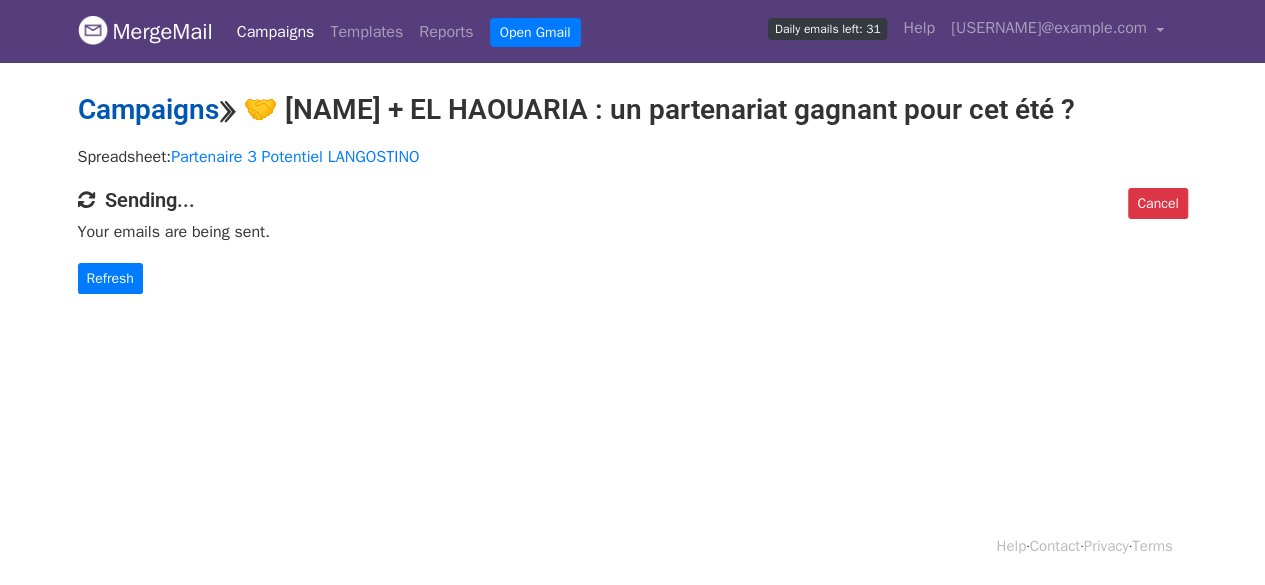 click on "Campaigns" at bounding box center [148, 109] 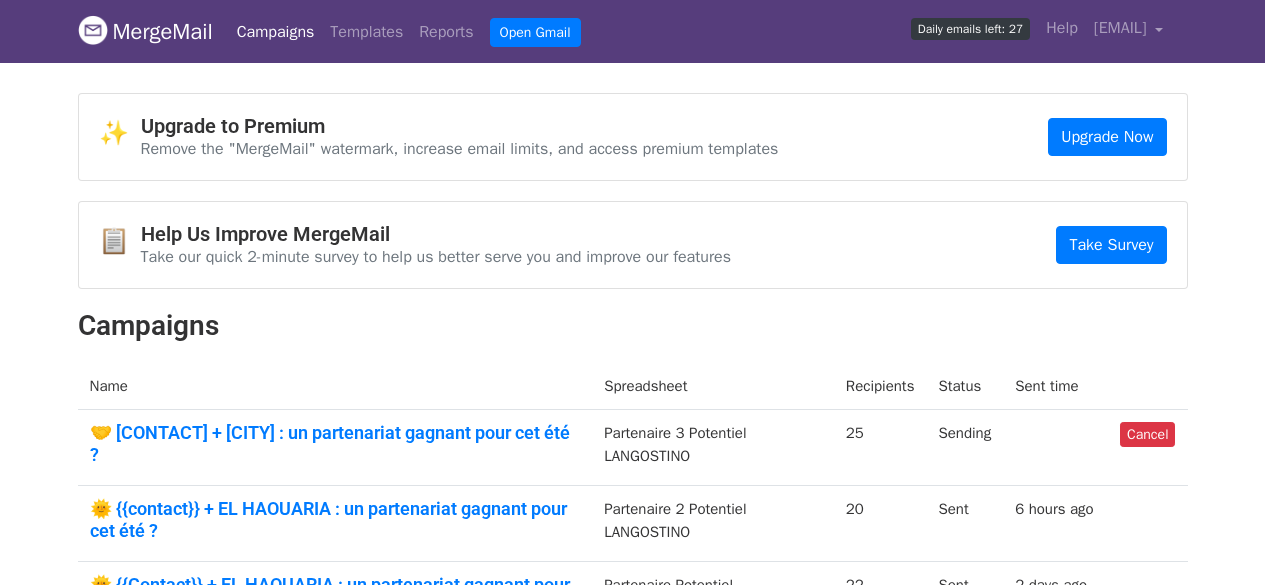 scroll, scrollTop: 0, scrollLeft: 0, axis: both 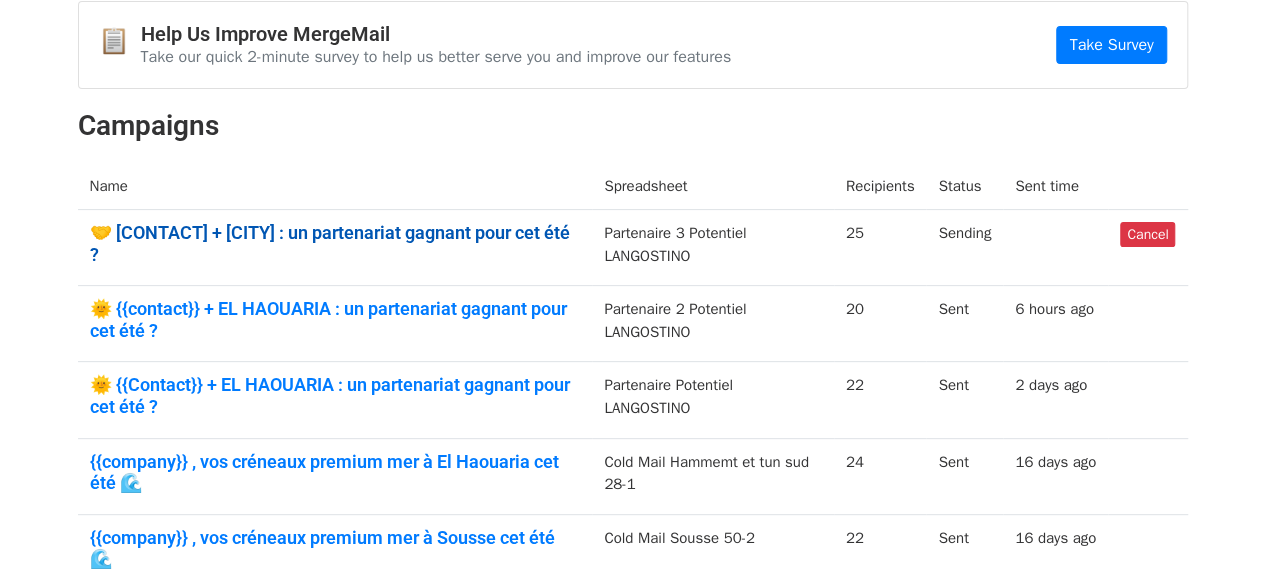 click on "🤝 [CONTACT] + [CITY] : un partenariat gagnant pour cet été ?" at bounding box center [335, 243] 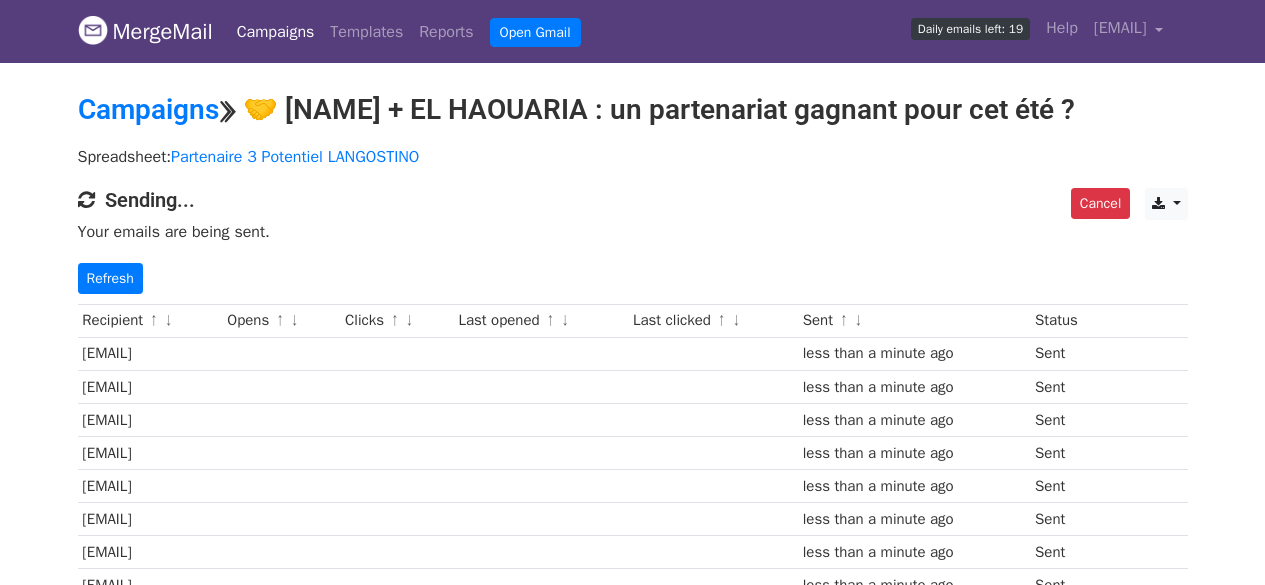 scroll, scrollTop: 0, scrollLeft: 0, axis: both 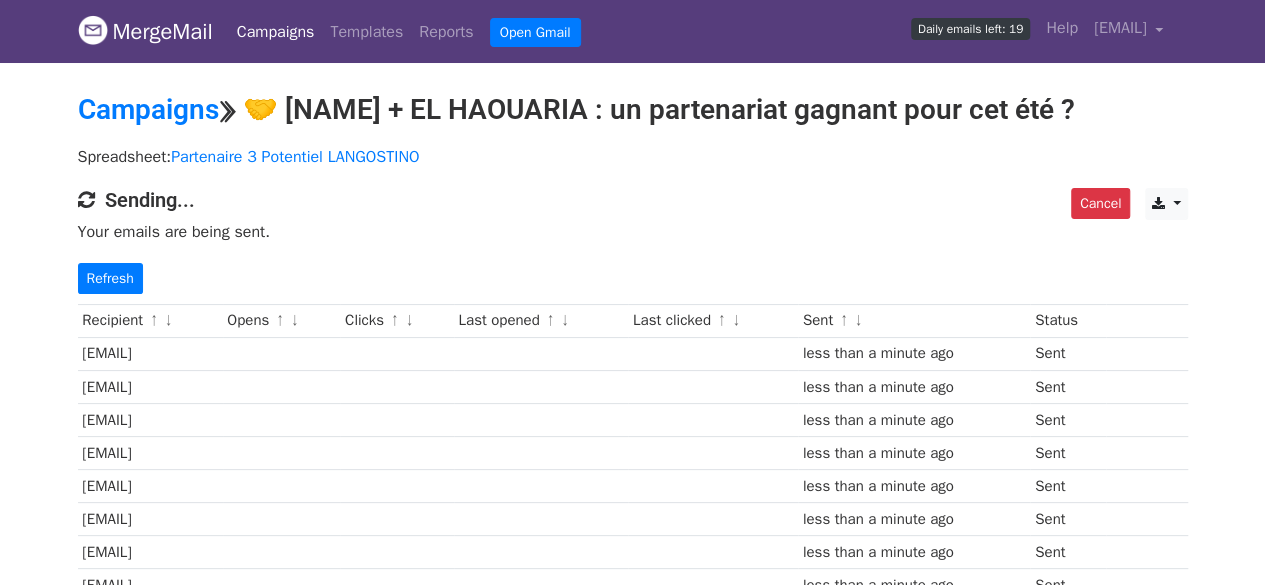 click on "Campaigns" at bounding box center [276, 32] 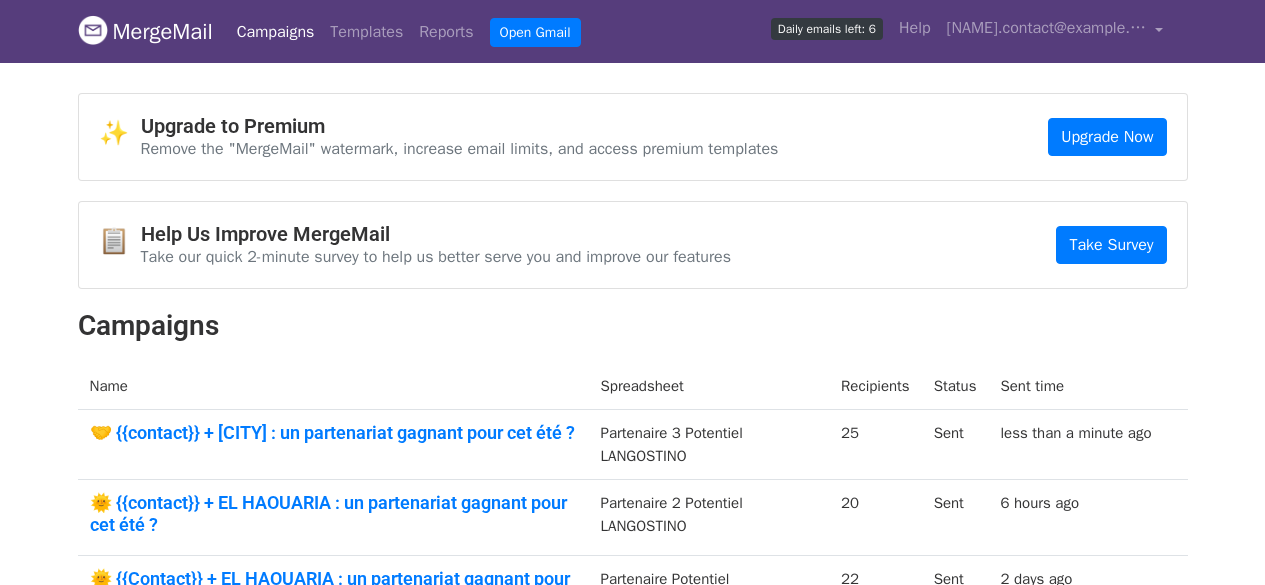 scroll, scrollTop: 0, scrollLeft: 0, axis: both 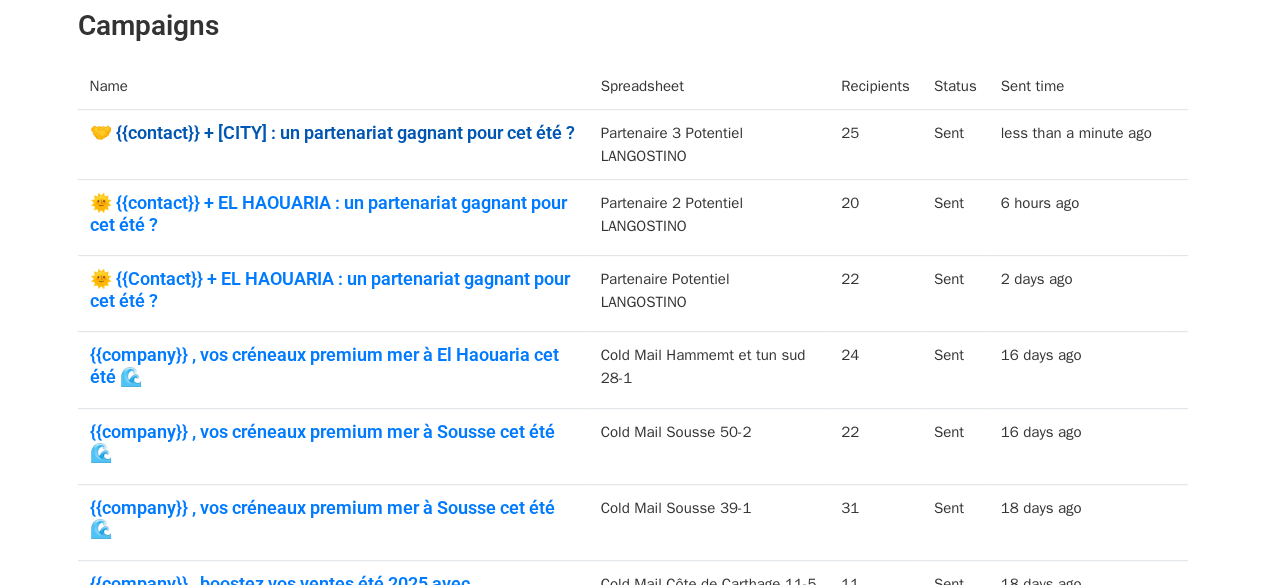 click on "🤝 {{contact}} + EL HAOUARIA : un partenariat gagnant pour cet été ?" at bounding box center (333, 133) 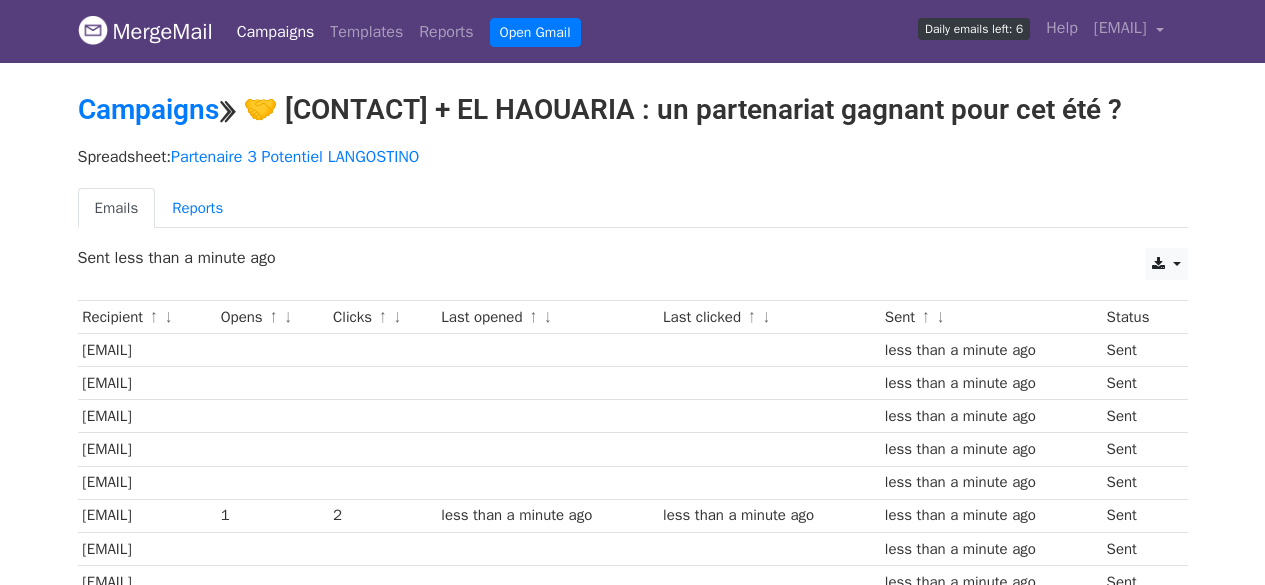 scroll, scrollTop: 0, scrollLeft: 0, axis: both 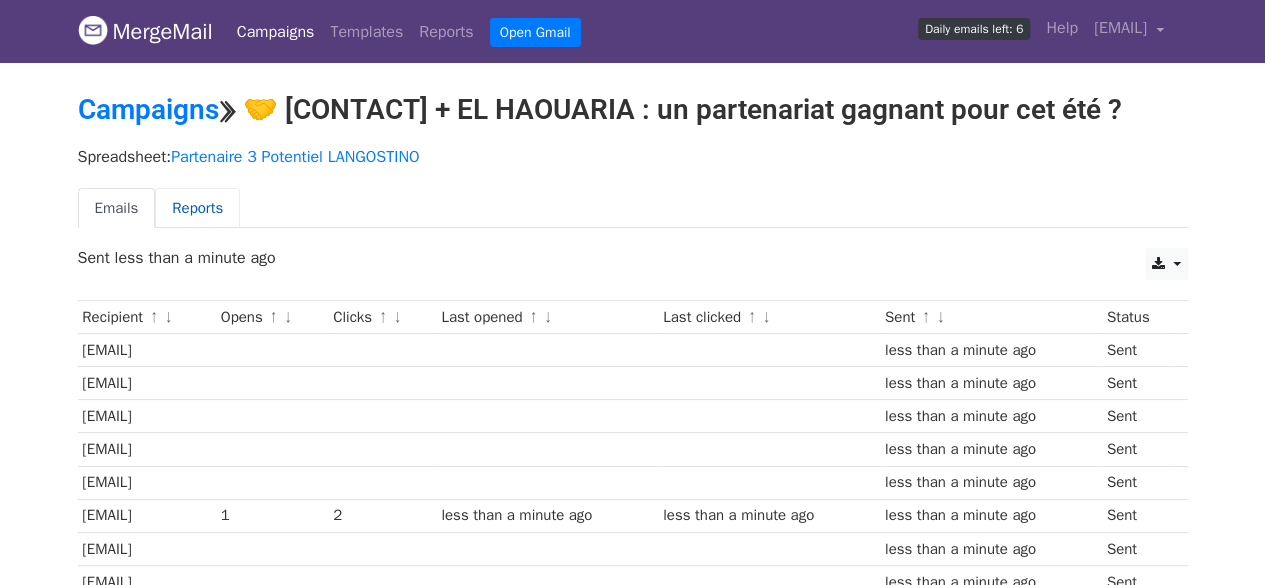 click on "Reports" at bounding box center (197, 208) 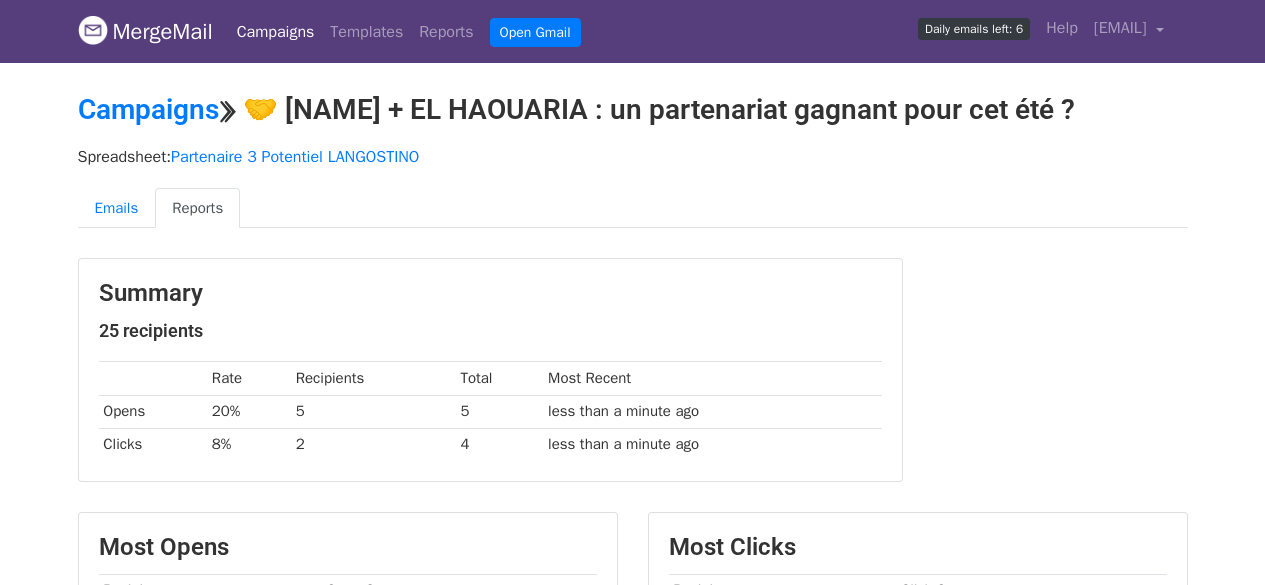 scroll, scrollTop: 0, scrollLeft: 0, axis: both 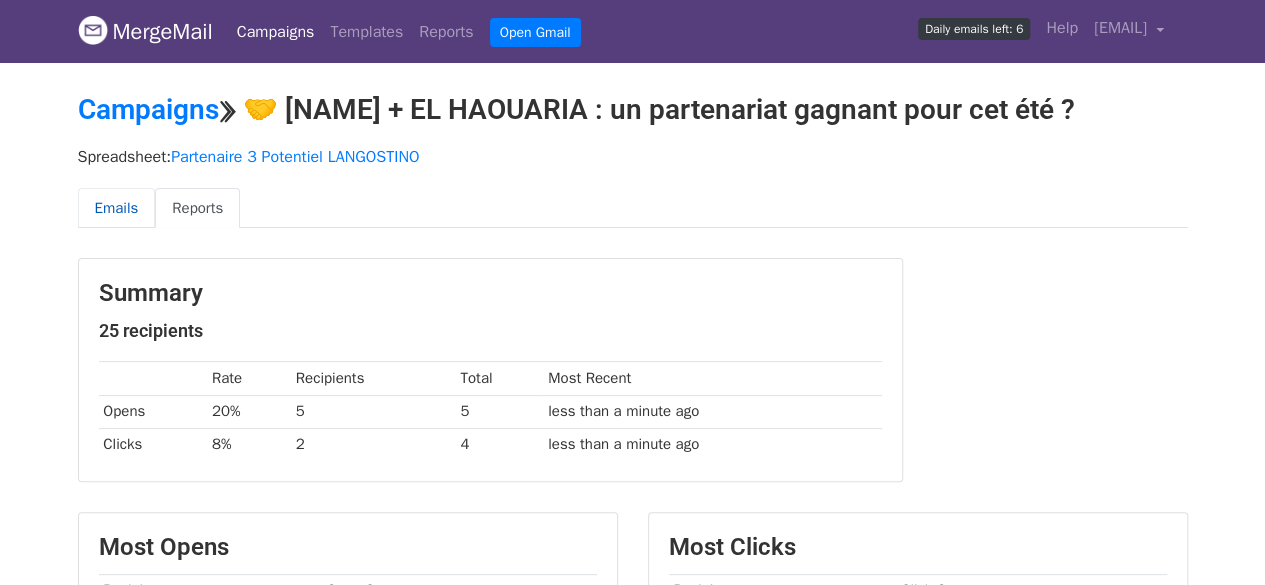 click on "Emails" at bounding box center [117, 208] 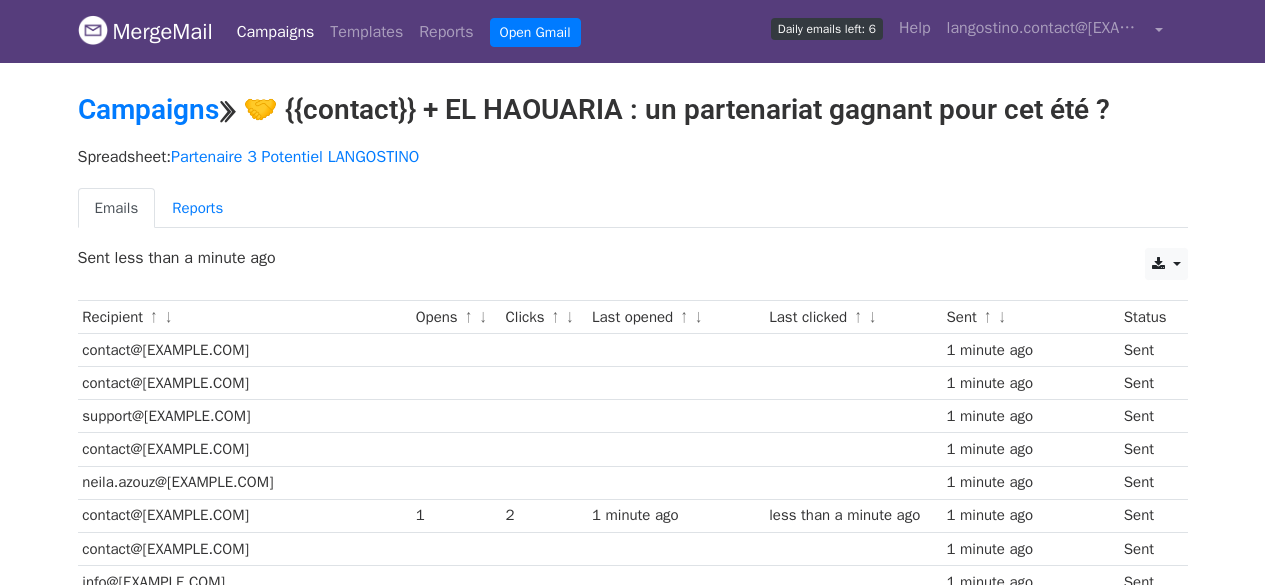 scroll, scrollTop: 0, scrollLeft: 0, axis: both 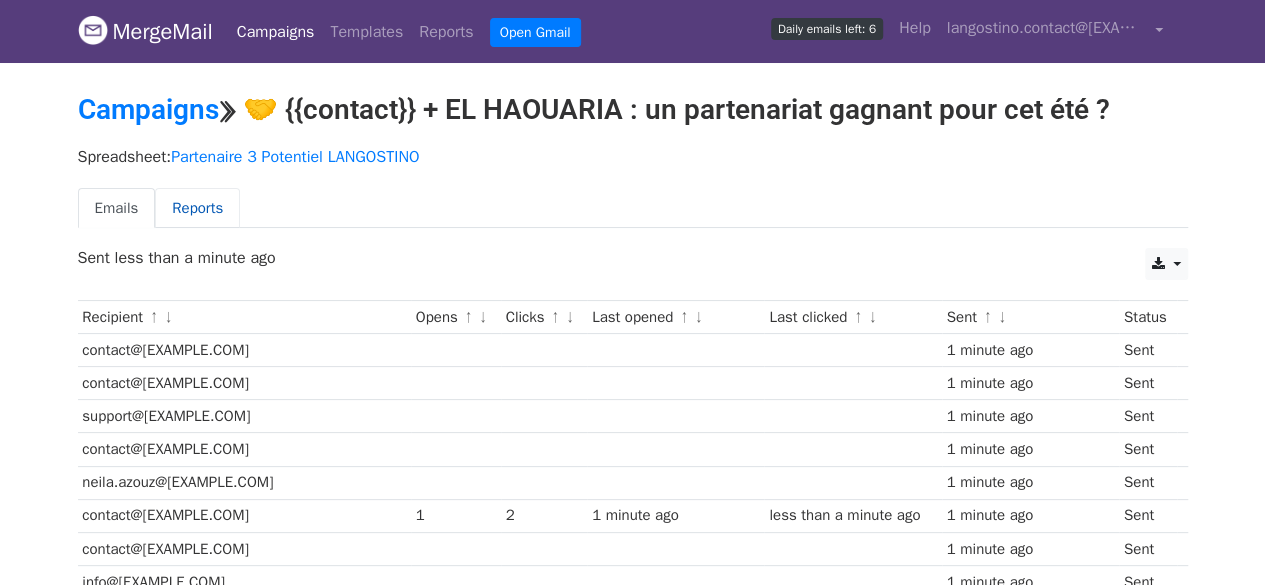 click on "Reports" at bounding box center [197, 208] 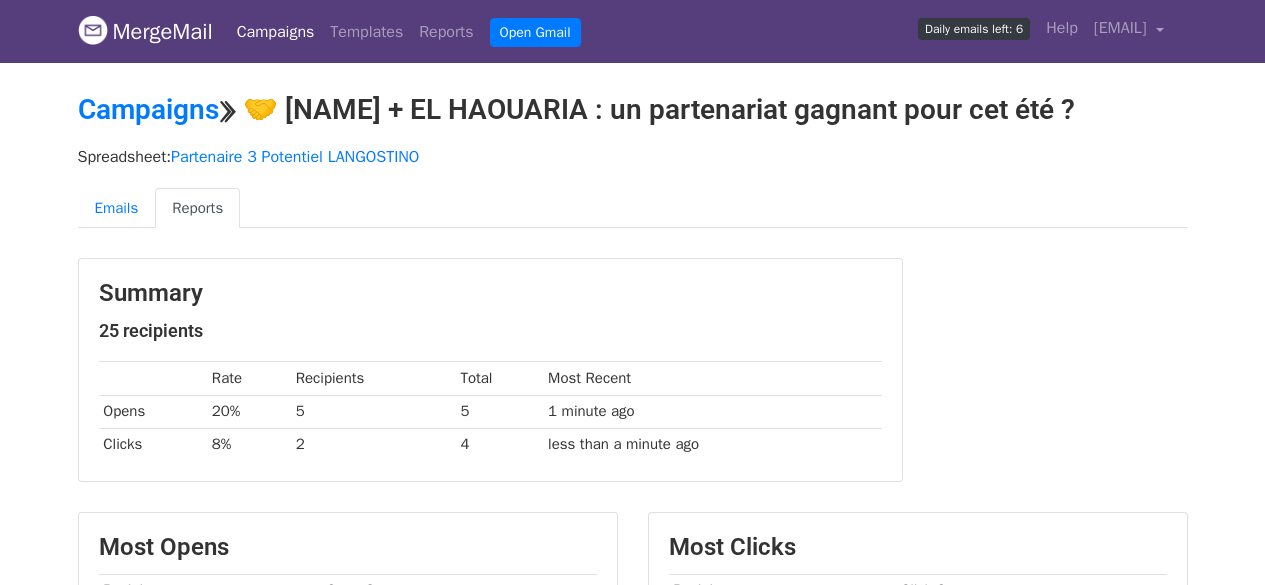 scroll, scrollTop: 0, scrollLeft: 0, axis: both 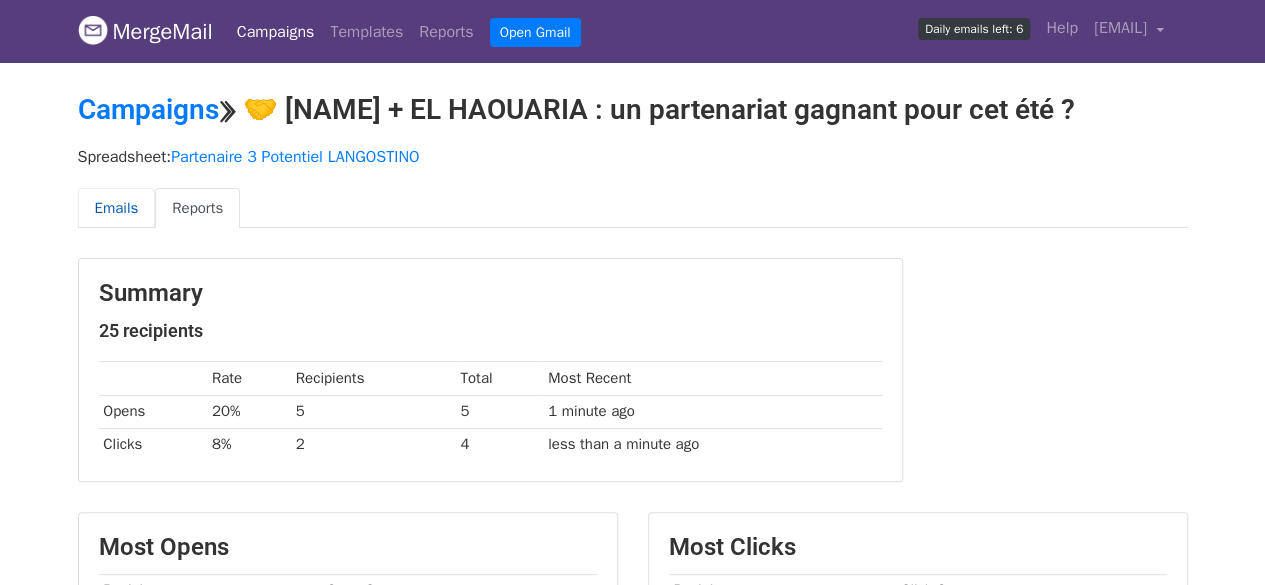 click on "Emails" at bounding box center [117, 208] 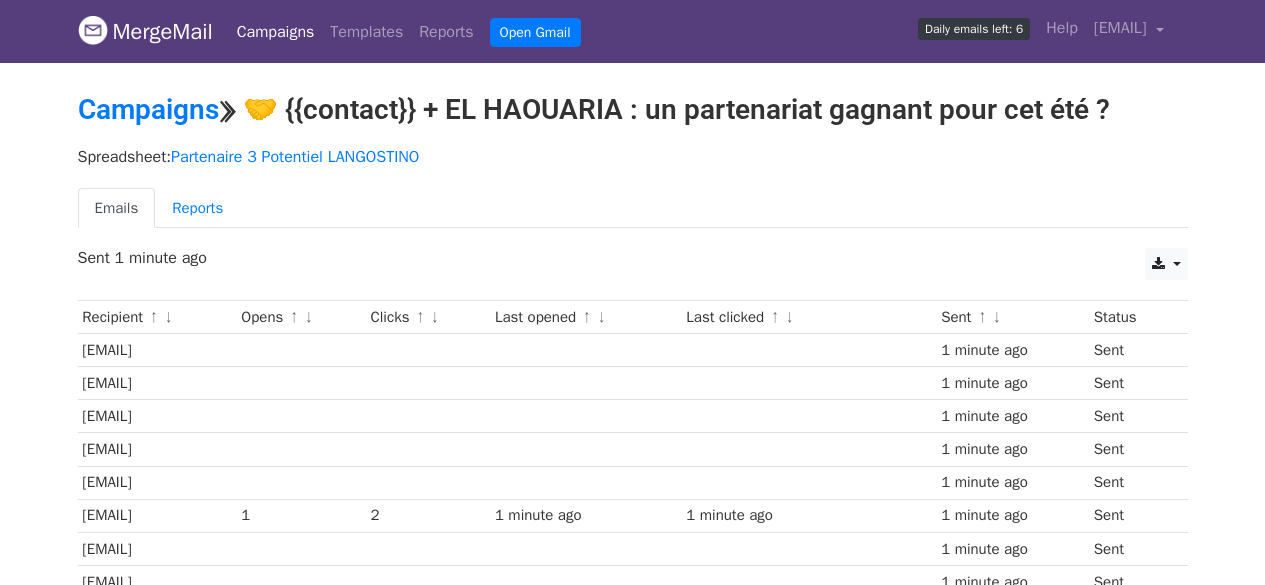scroll, scrollTop: 0, scrollLeft: 0, axis: both 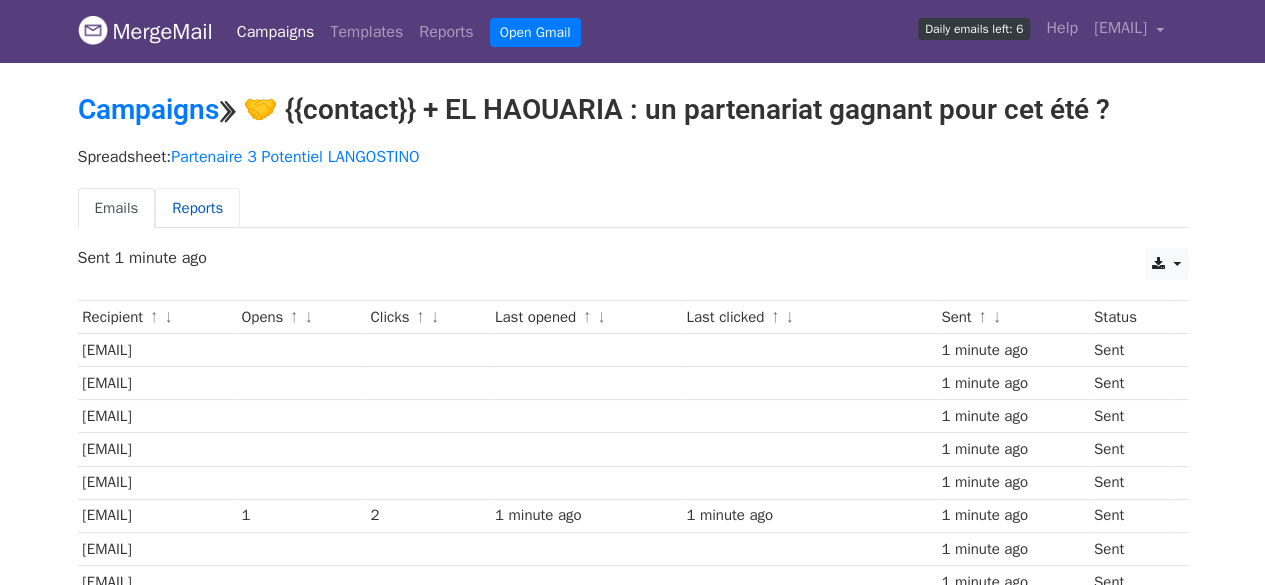 click on "Reports" at bounding box center (197, 208) 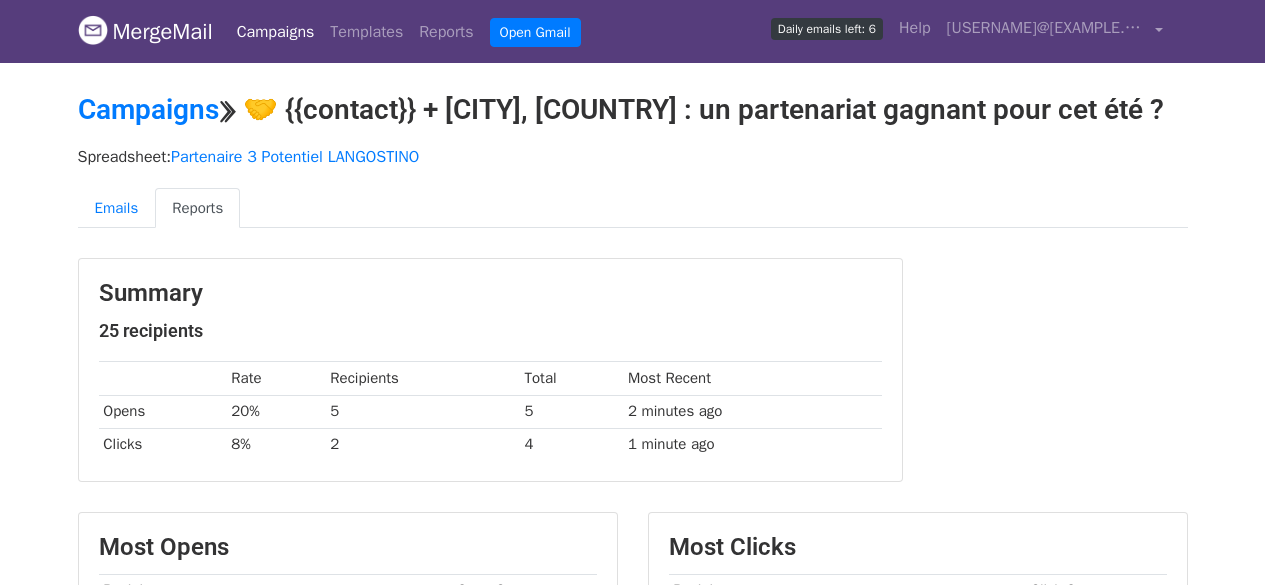 scroll, scrollTop: 0, scrollLeft: 0, axis: both 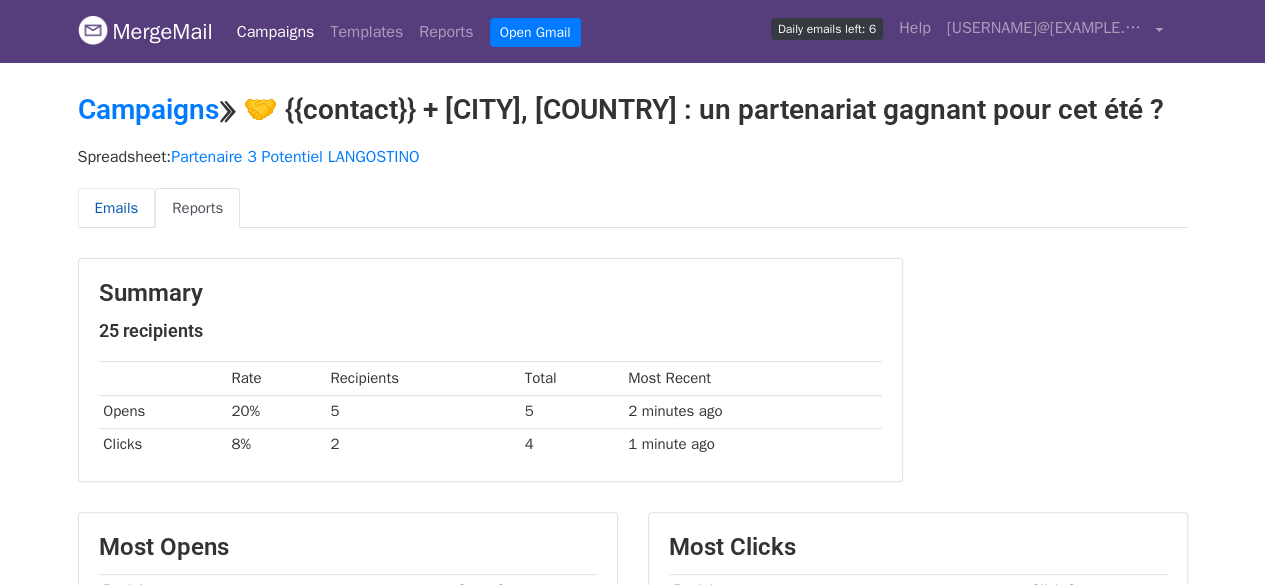 click on "Emails" at bounding box center [117, 208] 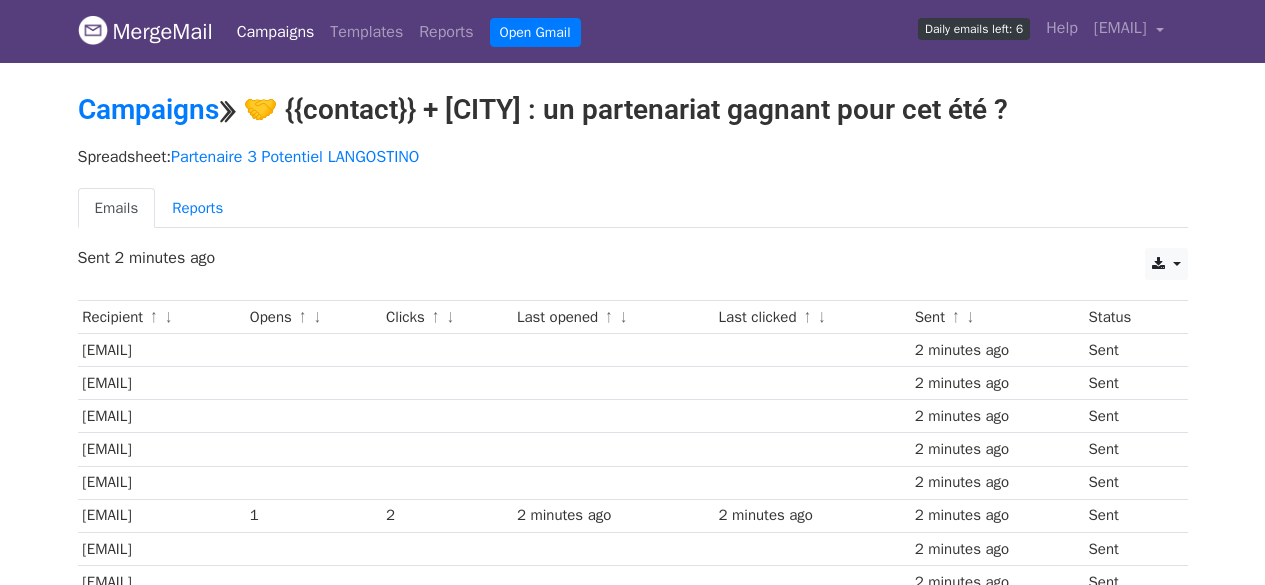 scroll, scrollTop: 0, scrollLeft: 0, axis: both 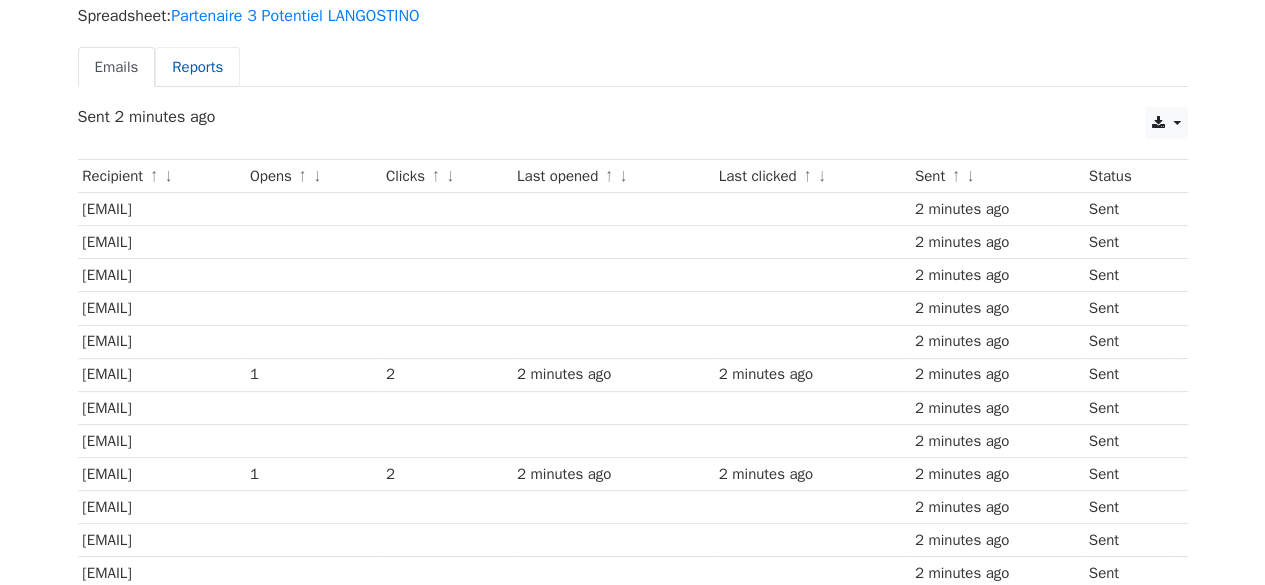 click on "Reports" at bounding box center [197, 67] 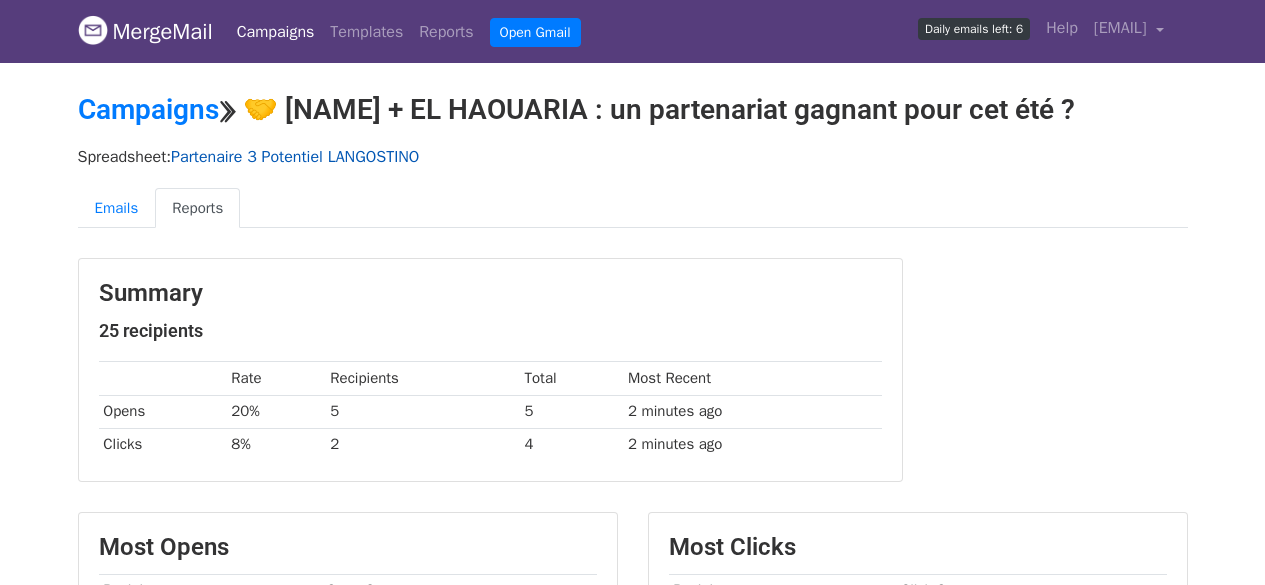 scroll, scrollTop: 0, scrollLeft: 0, axis: both 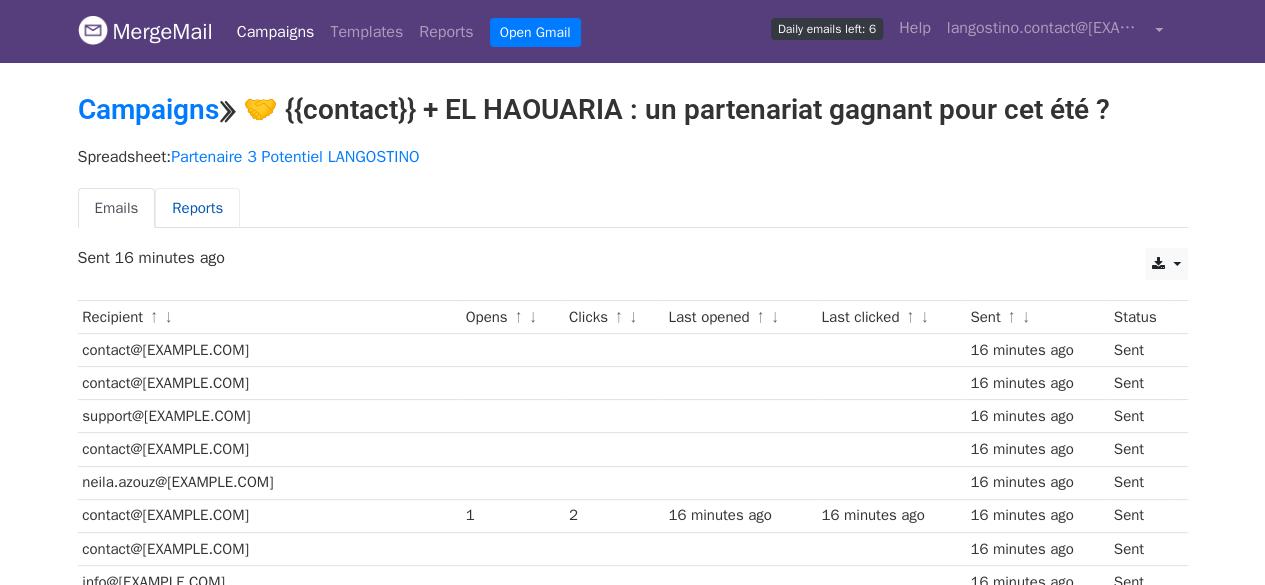 click on "Reports" at bounding box center [197, 208] 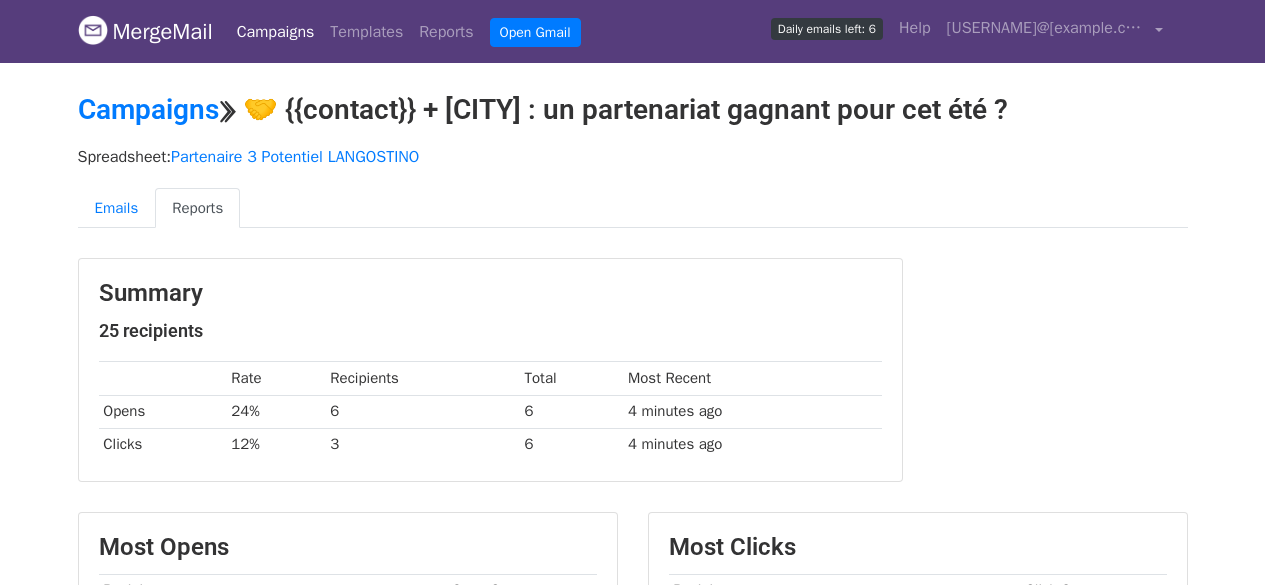 scroll, scrollTop: 0, scrollLeft: 0, axis: both 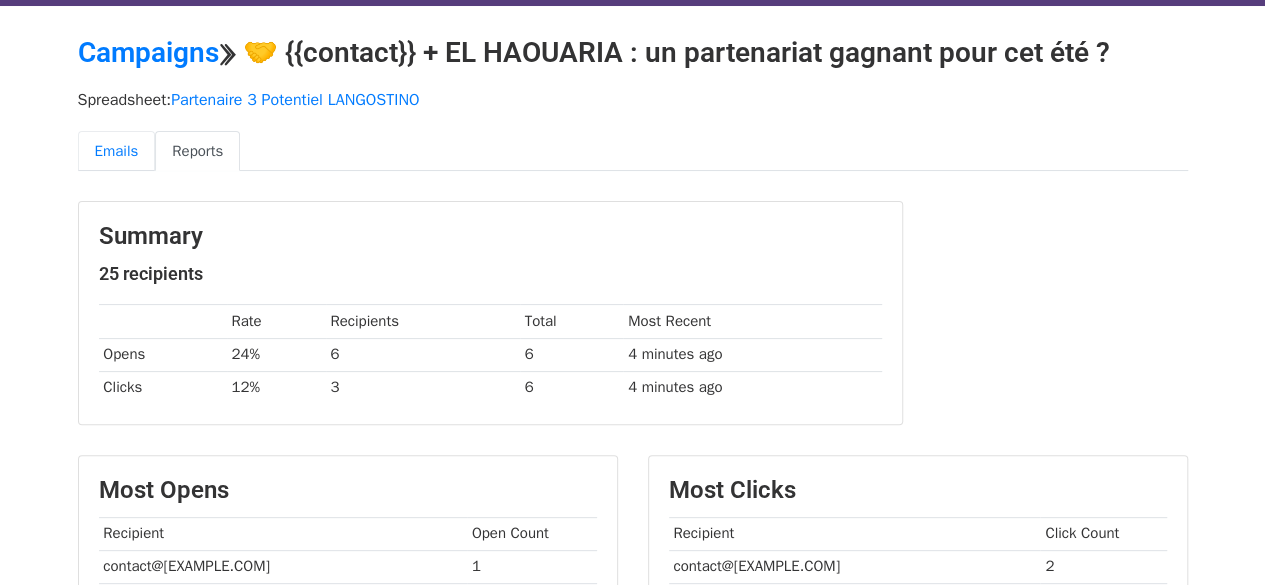 click on "Emails" at bounding box center [117, 151] 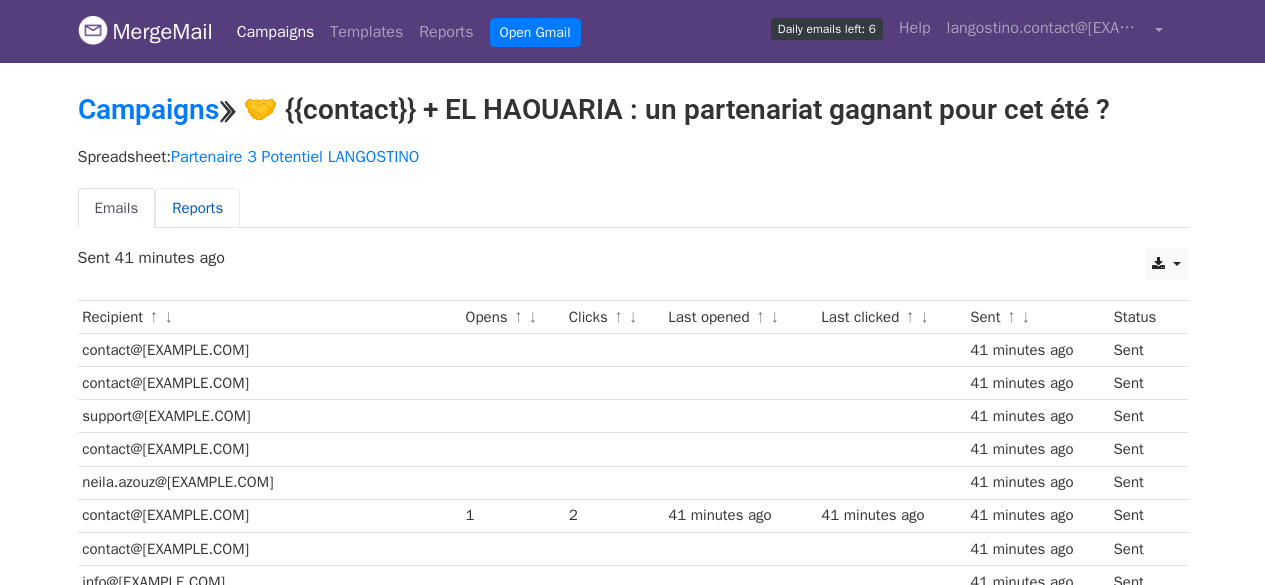 scroll, scrollTop: 0, scrollLeft: 0, axis: both 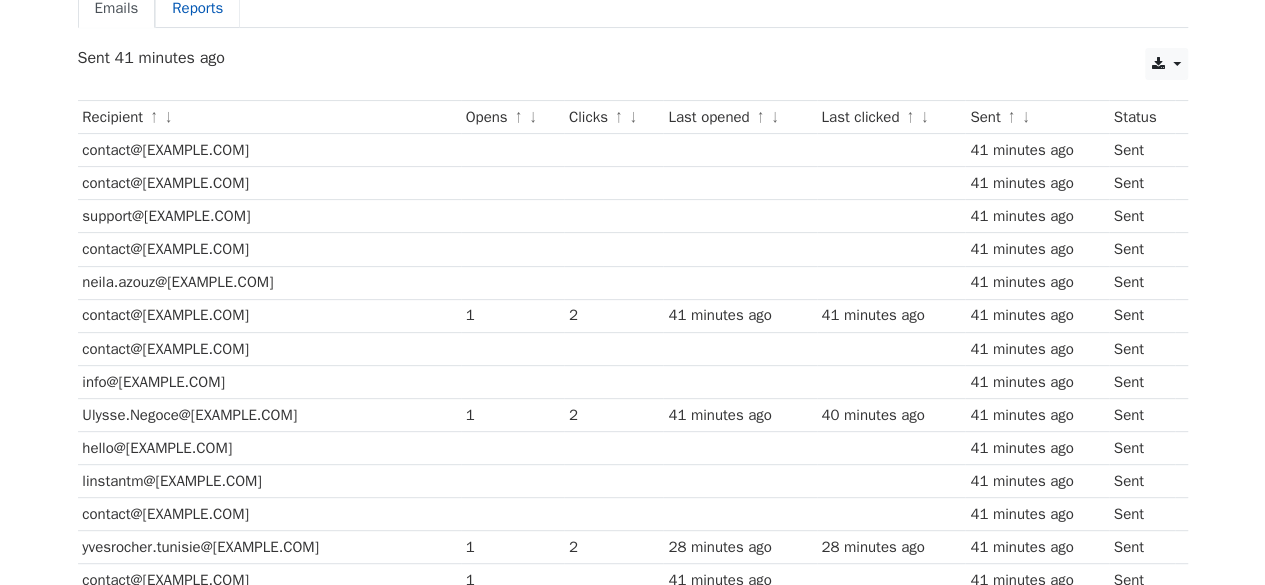 click on "Reports" at bounding box center (197, 8) 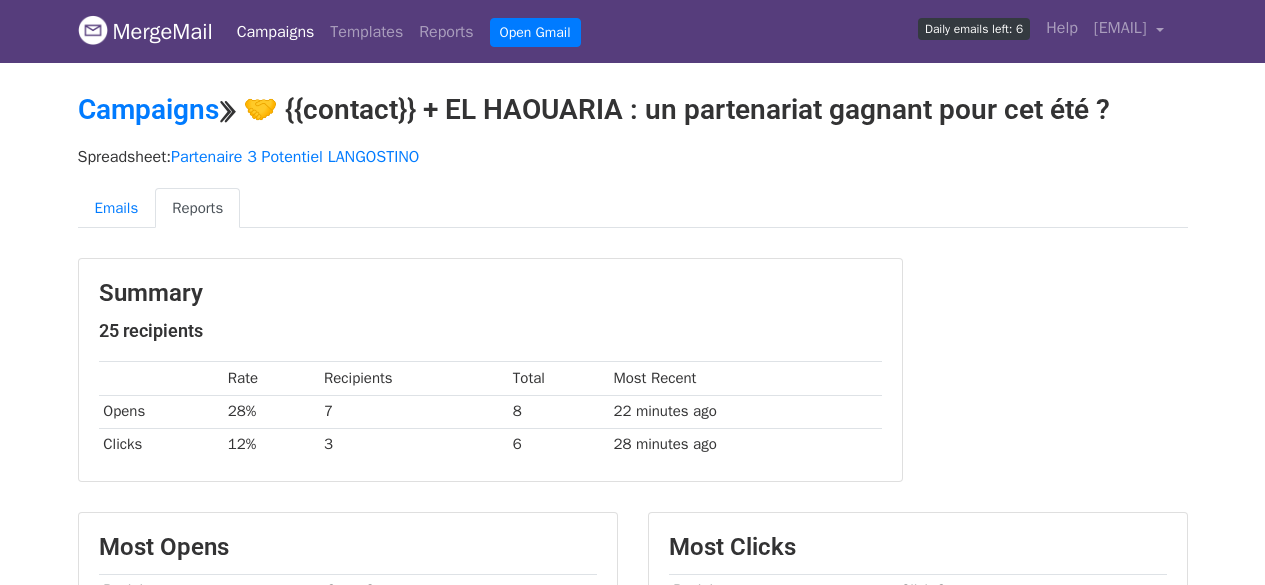 scroll, scrollTop: 0, scrollLeft: 0, axis: both 